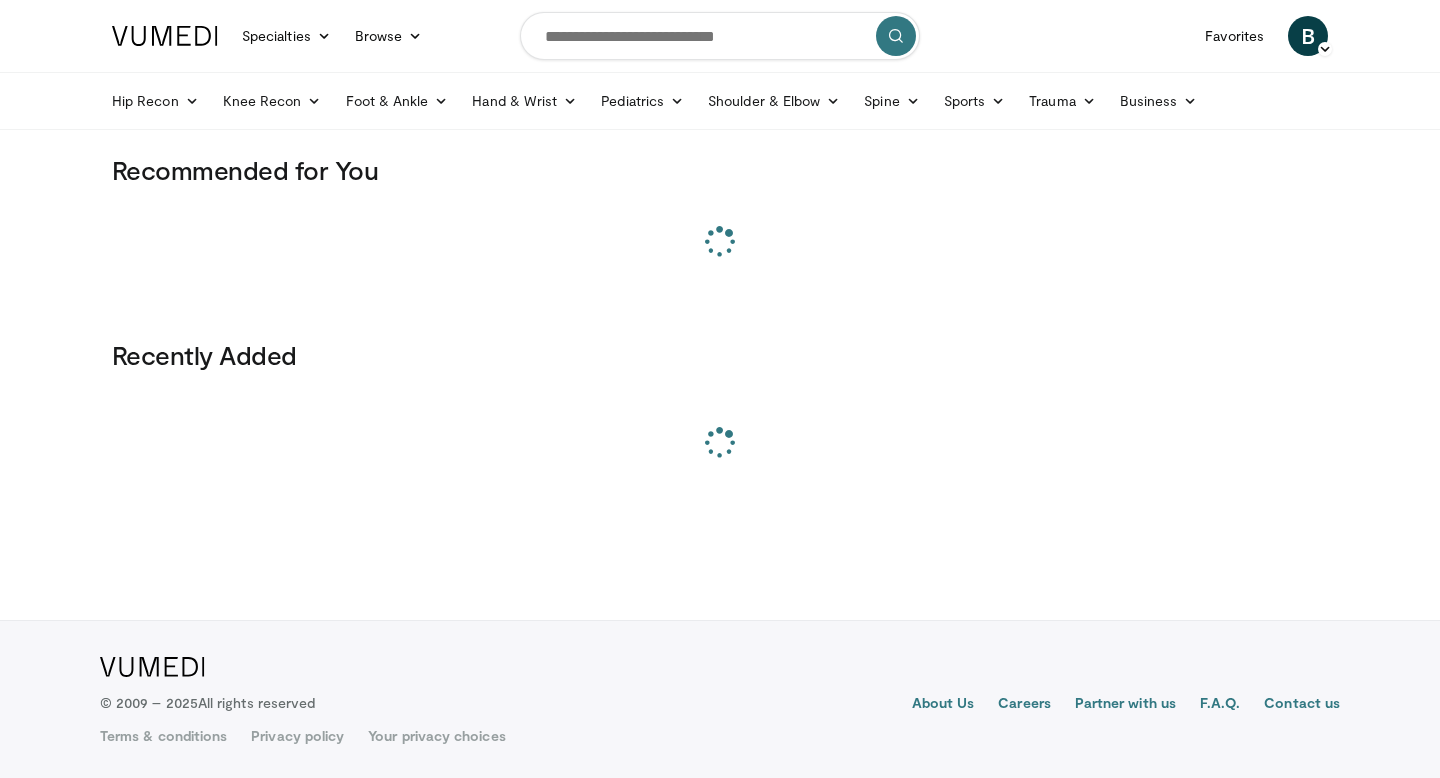 scroll, scrollTop: 0, scrollLeft: 0, axis: both 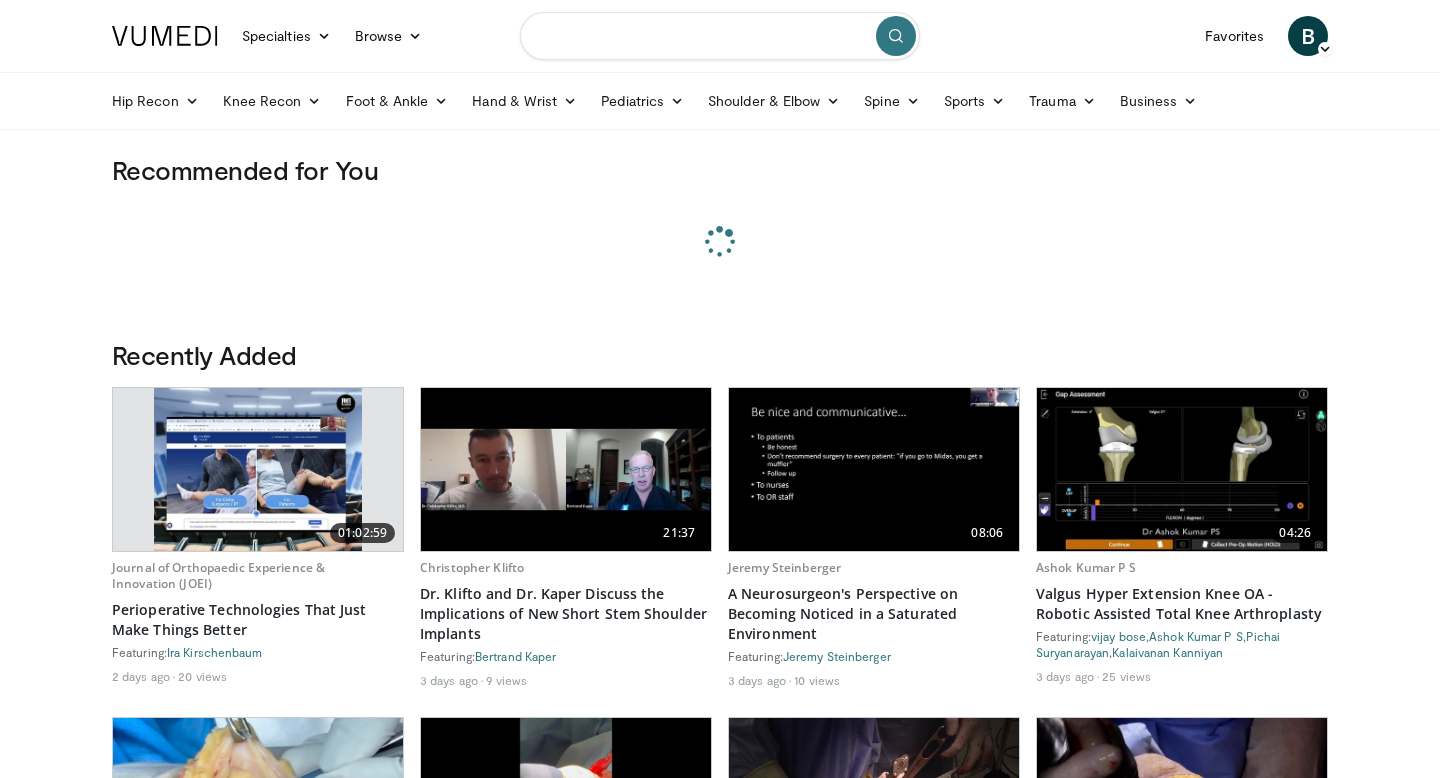 click at bounding box center [720, 36] 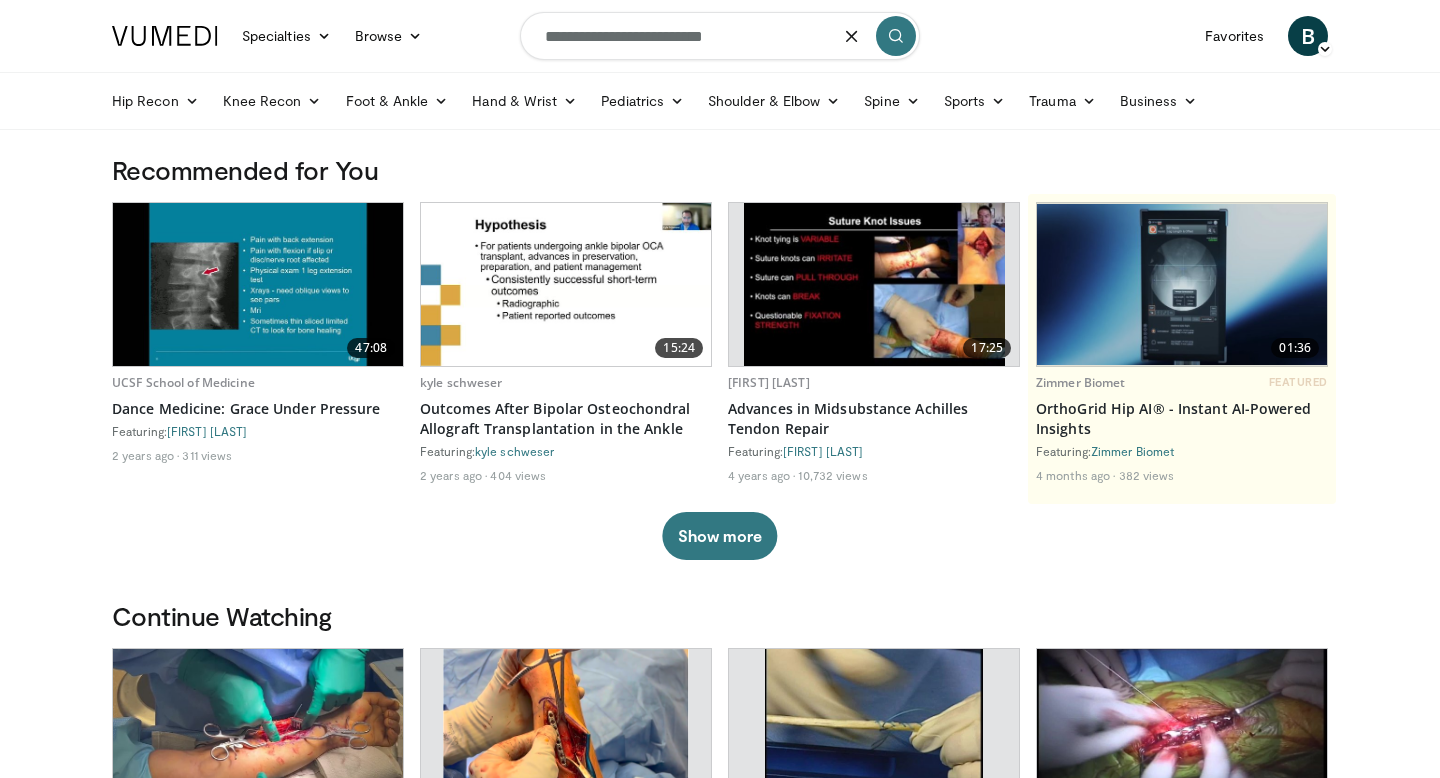 type on "**********" 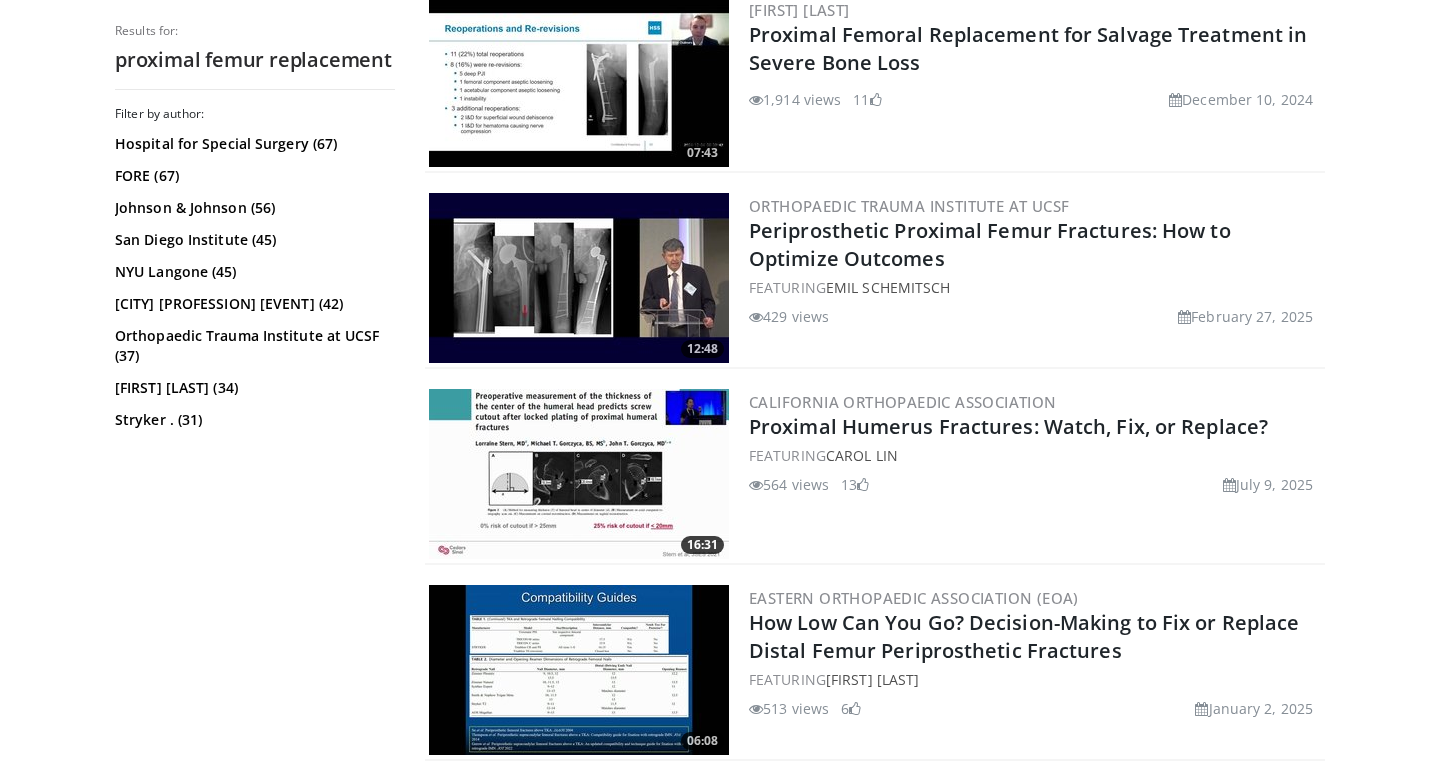 scroll, scrollTop: 976, scrollLeft: 0, axis: vertical 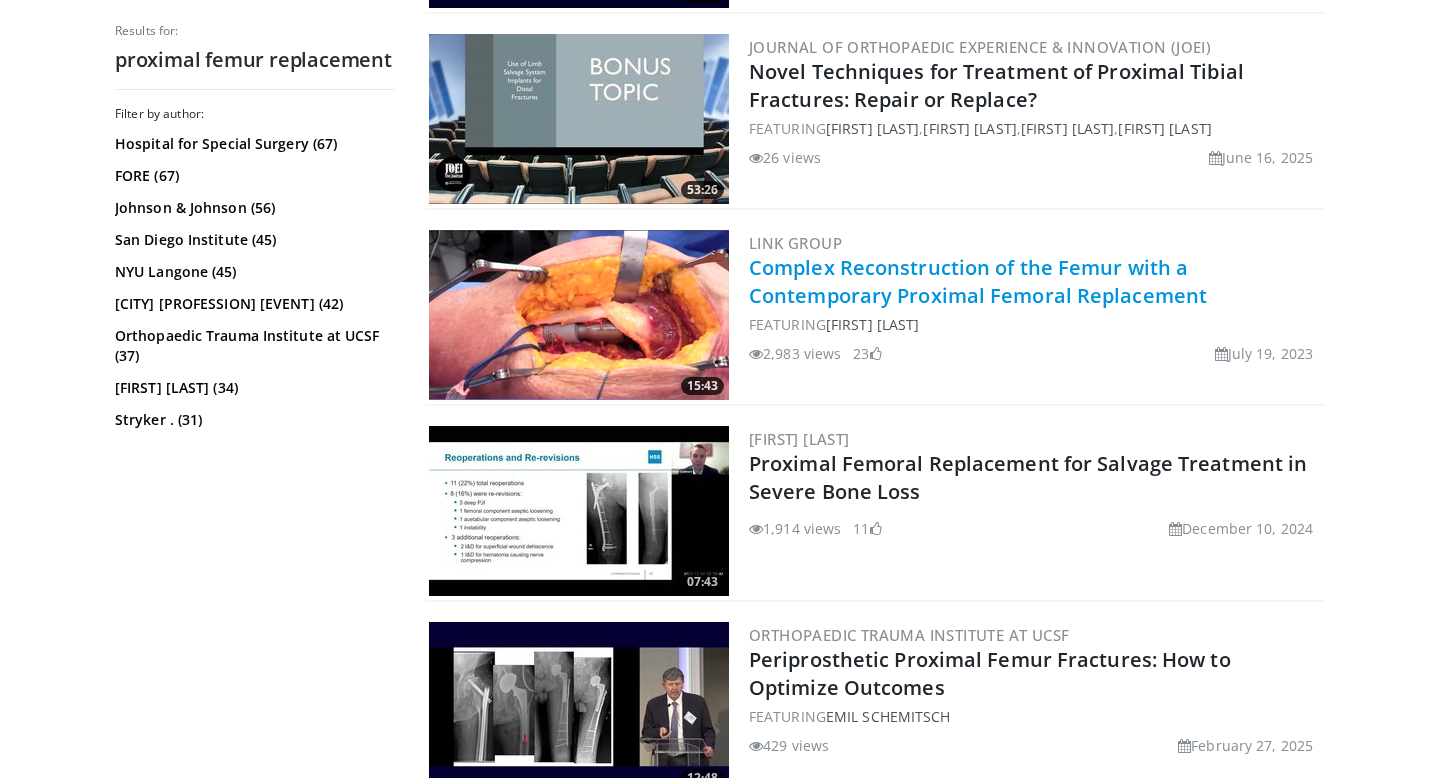 click on "Complex Reconstruction of the Femur with a Contemporary Proximal Femoral Replacement" at bounding box center [978, 281] 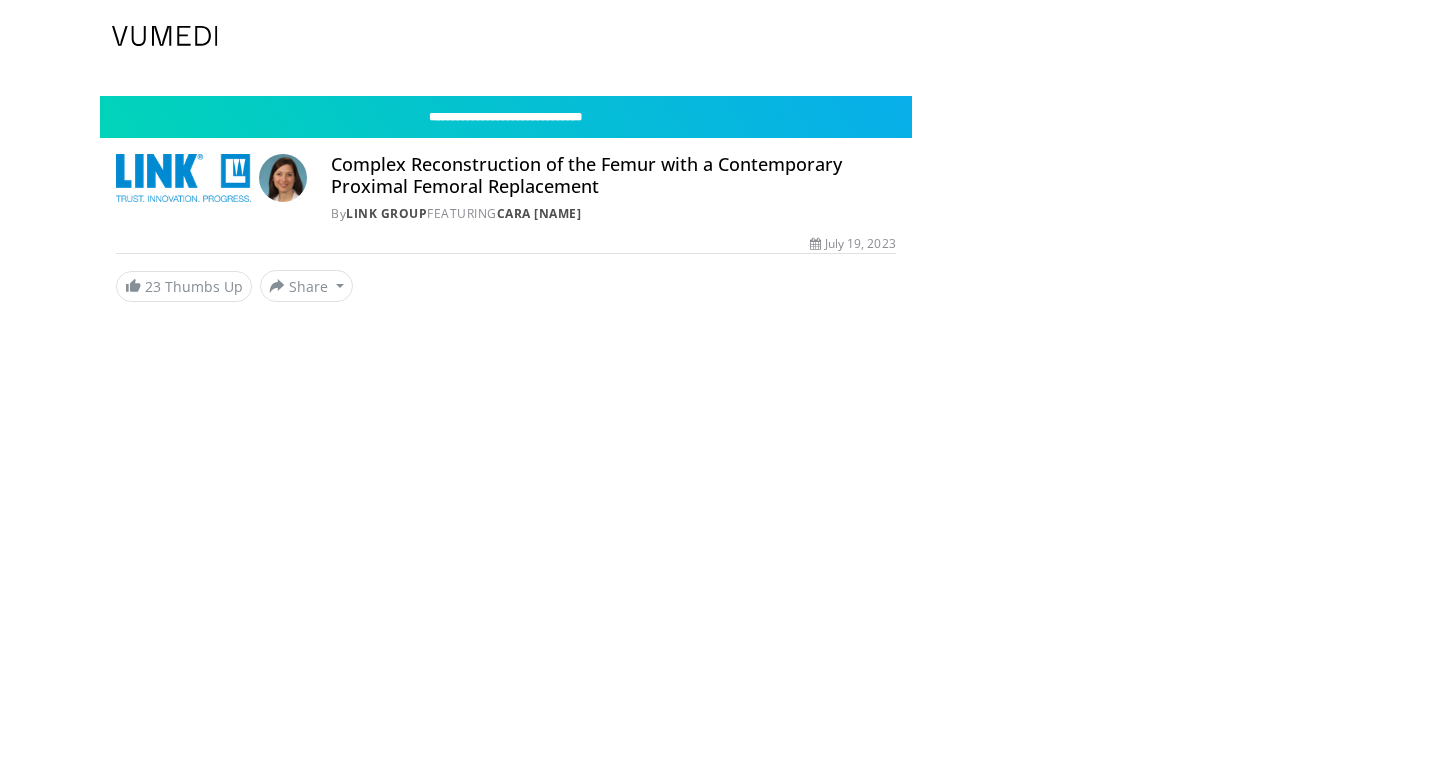 scroll, scrollTop: 0, scrollLeft: 0, axis: both 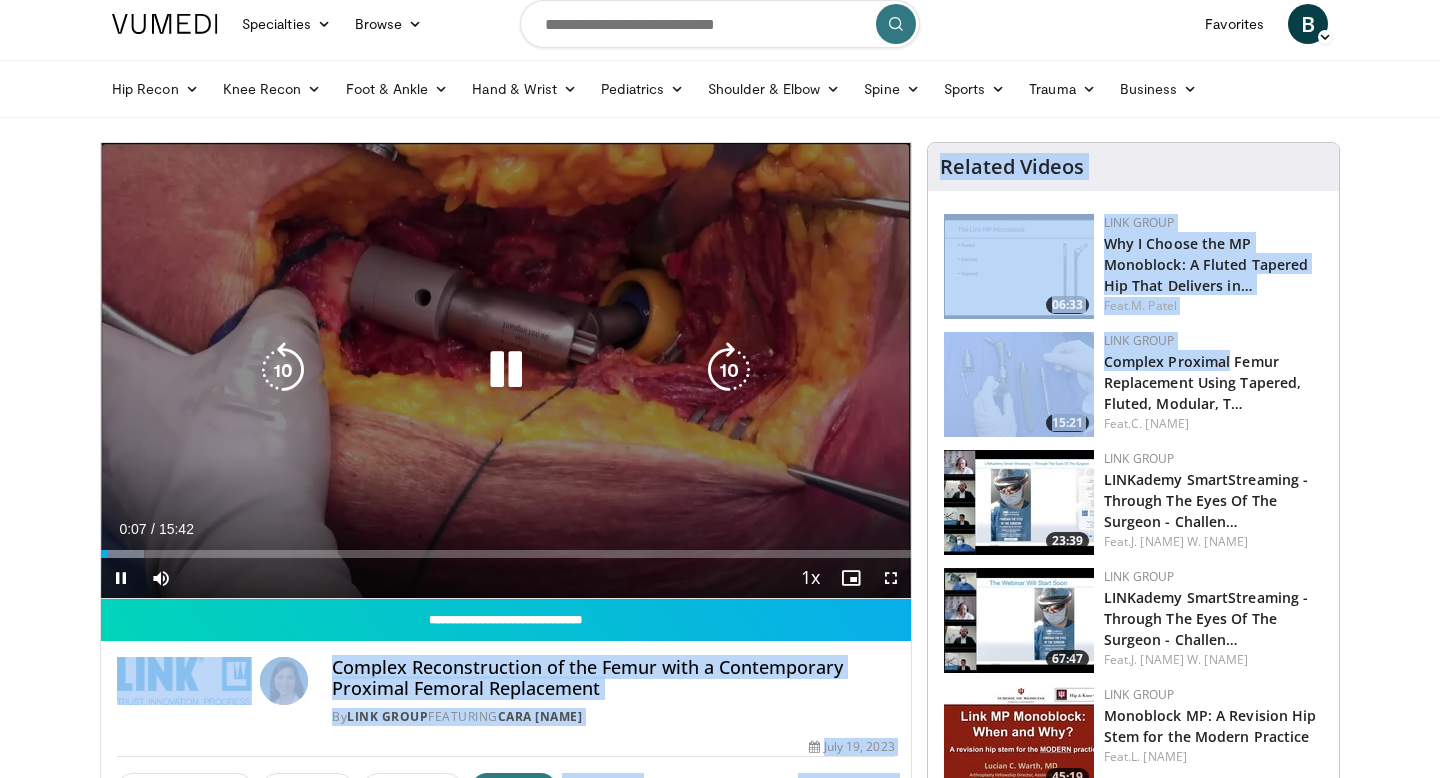drag, startPoint x: 1163, startPoint y: 371, endPoint x: 883, endPoint y: 420, distance: 284.25516 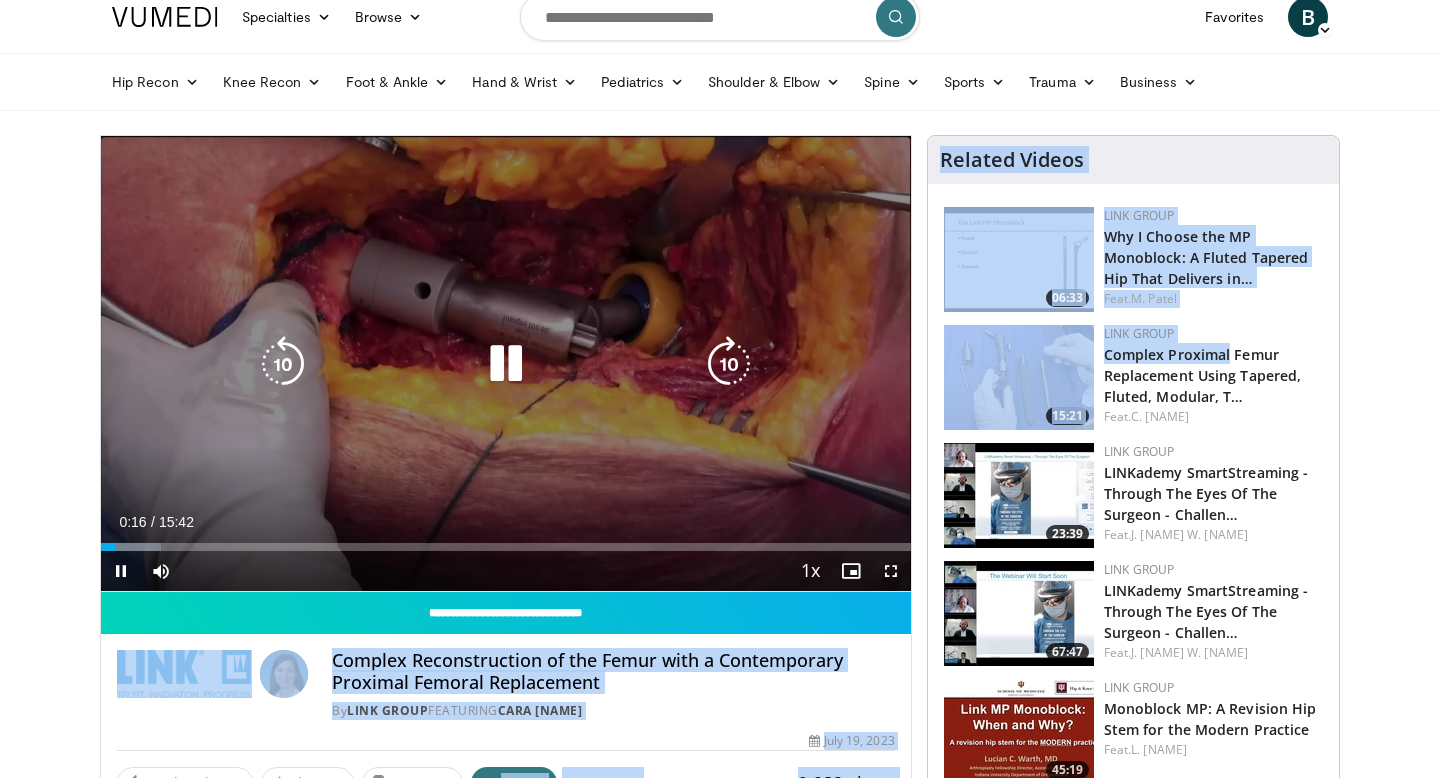 scroll, scrollTop: 17, scrollLeft: 0, axis: vertical 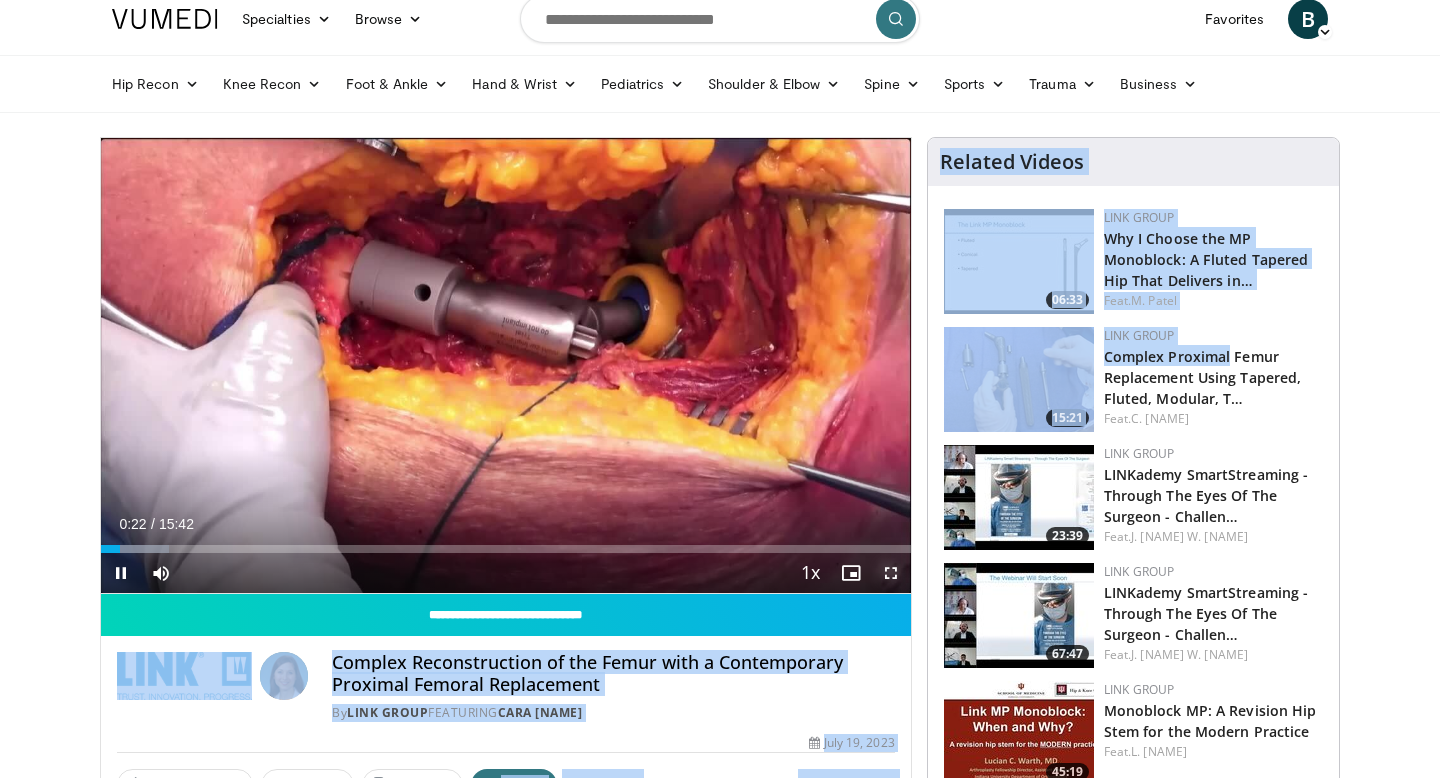 click at bounding box center [891, 573] 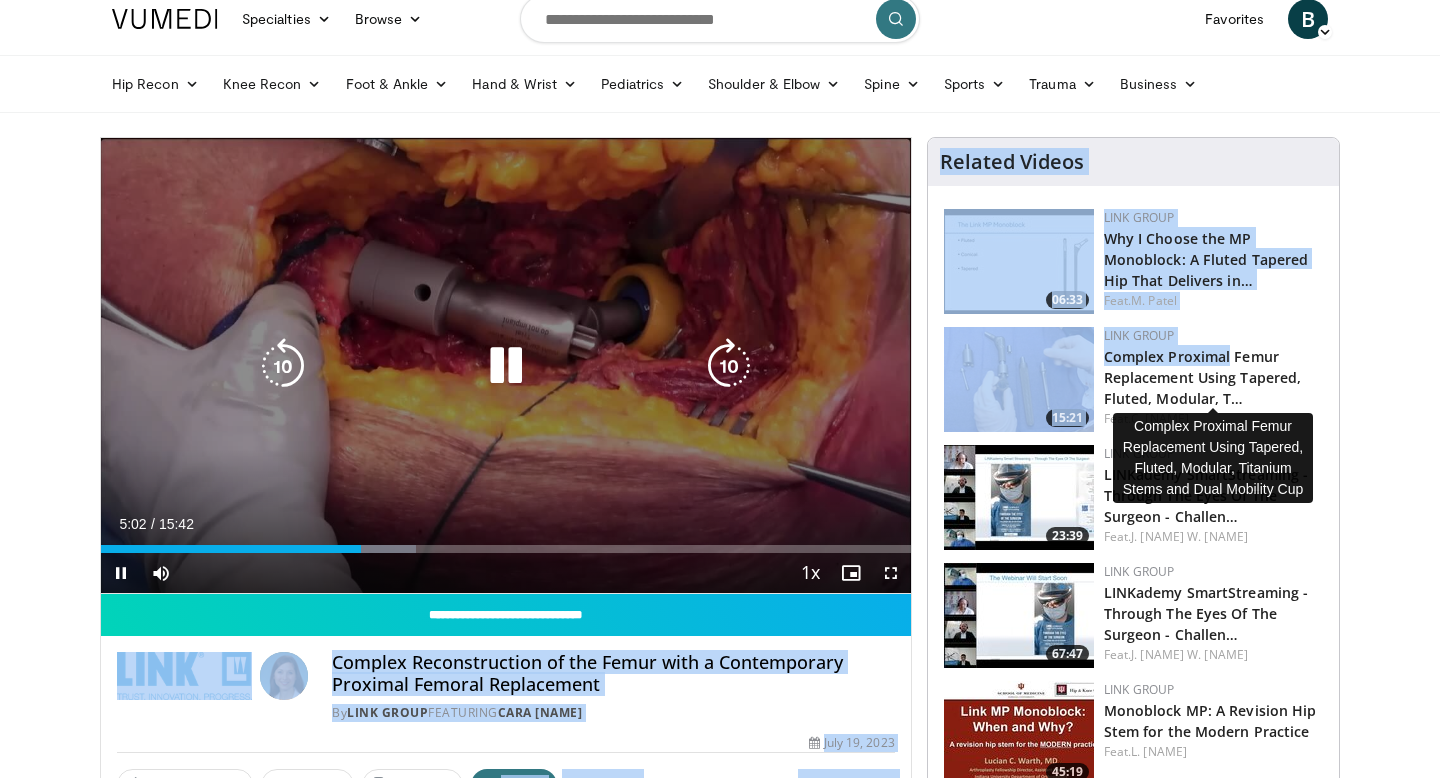 click at bounding box center [506, 366] 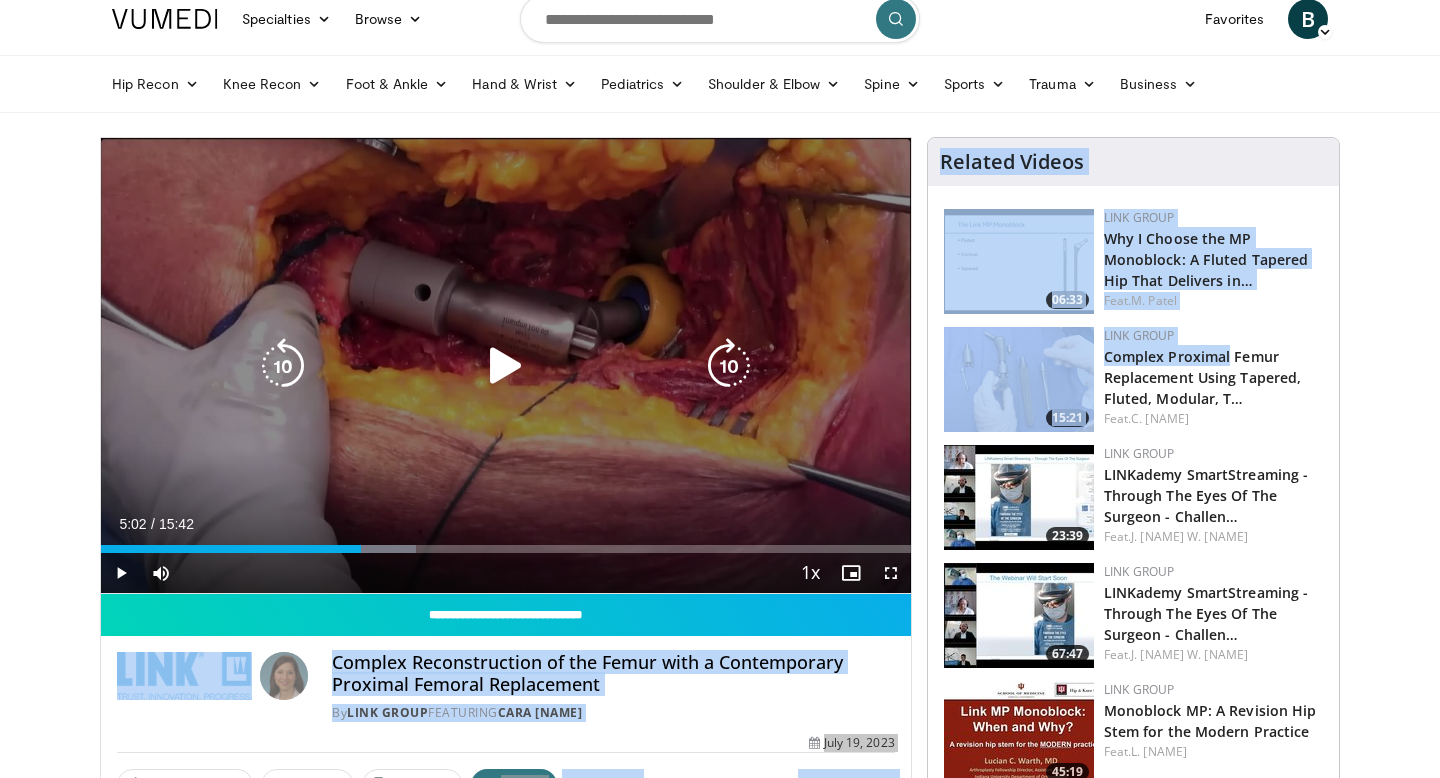 click at bounding box center [506, 366] 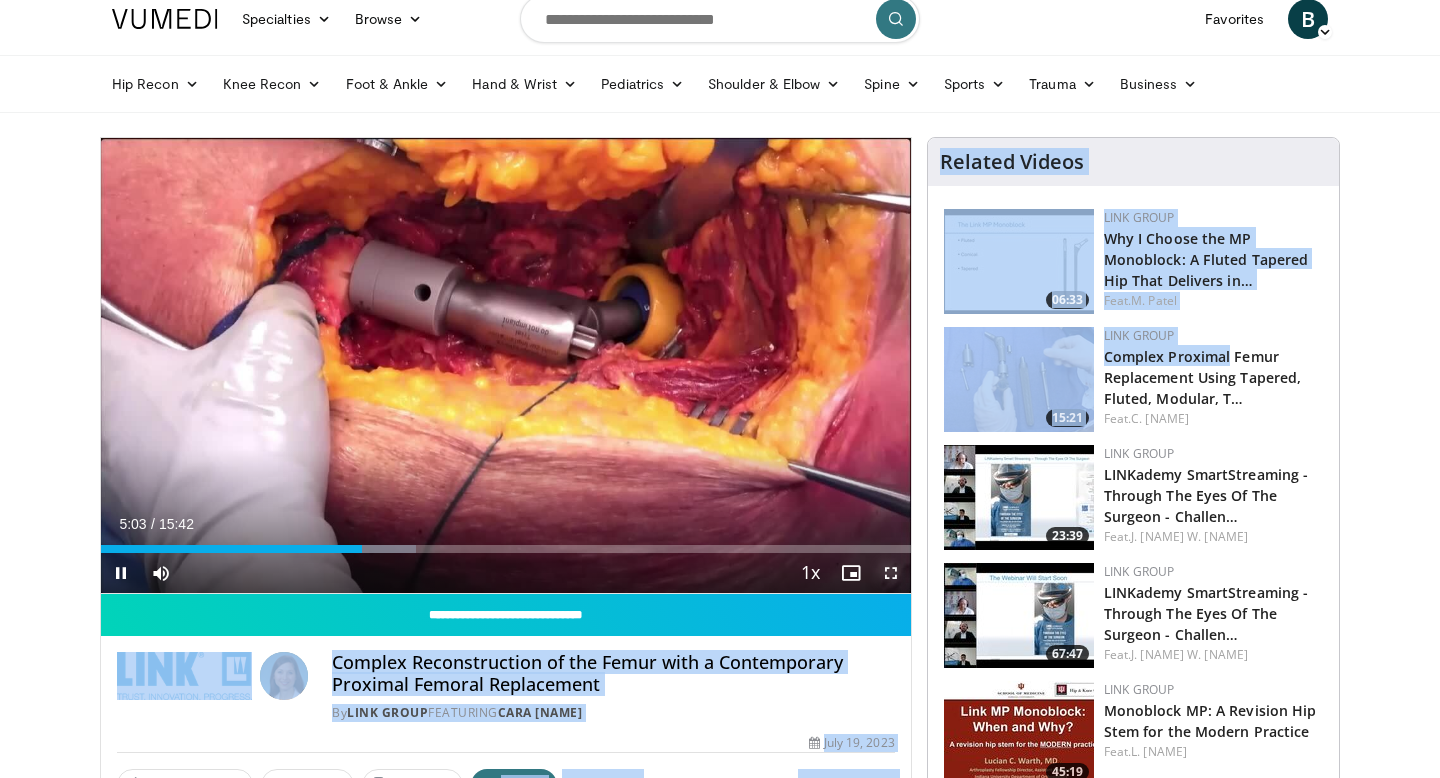 click at bounding box center [891, 573] 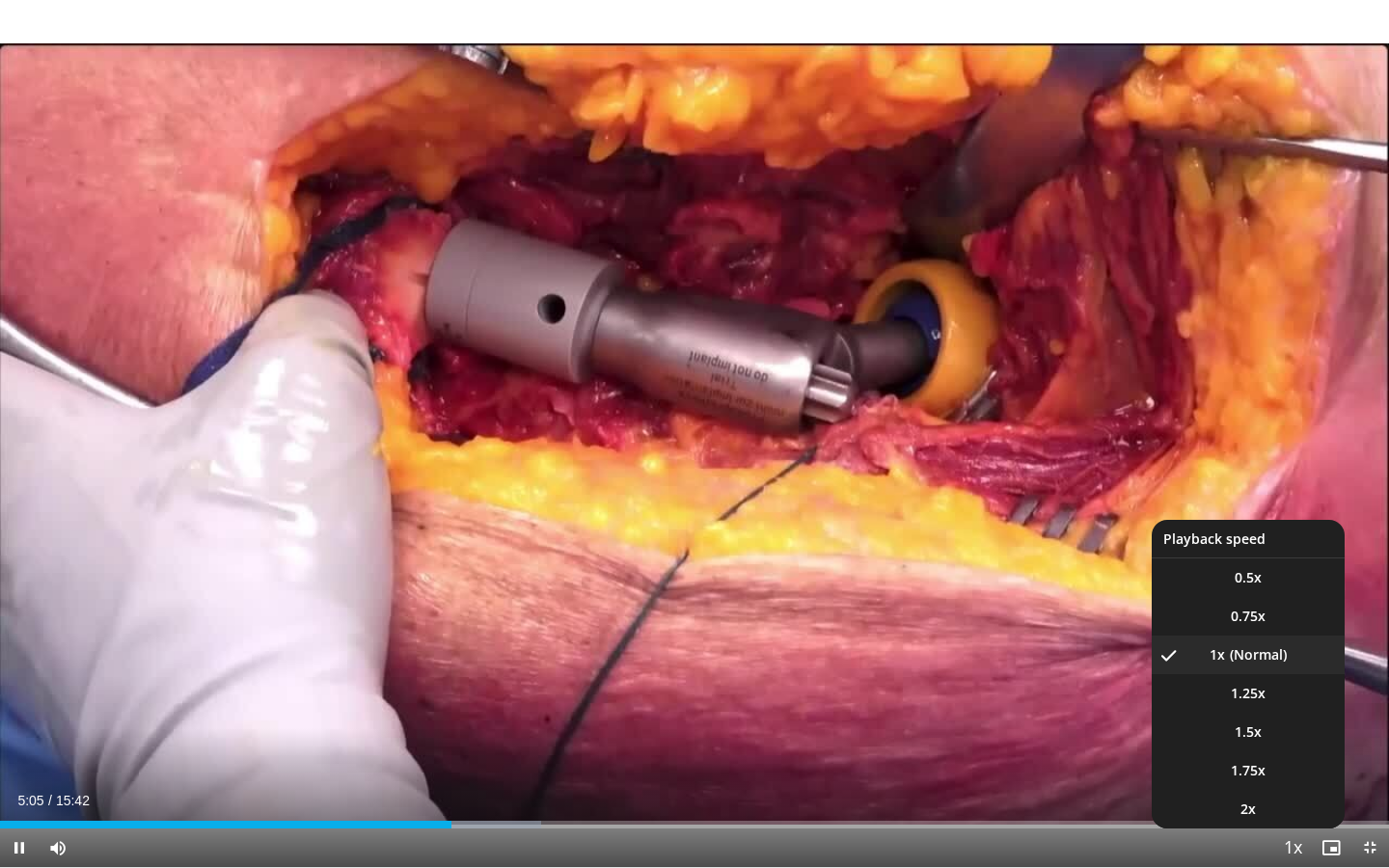 click at bounding box center [1293, 849] 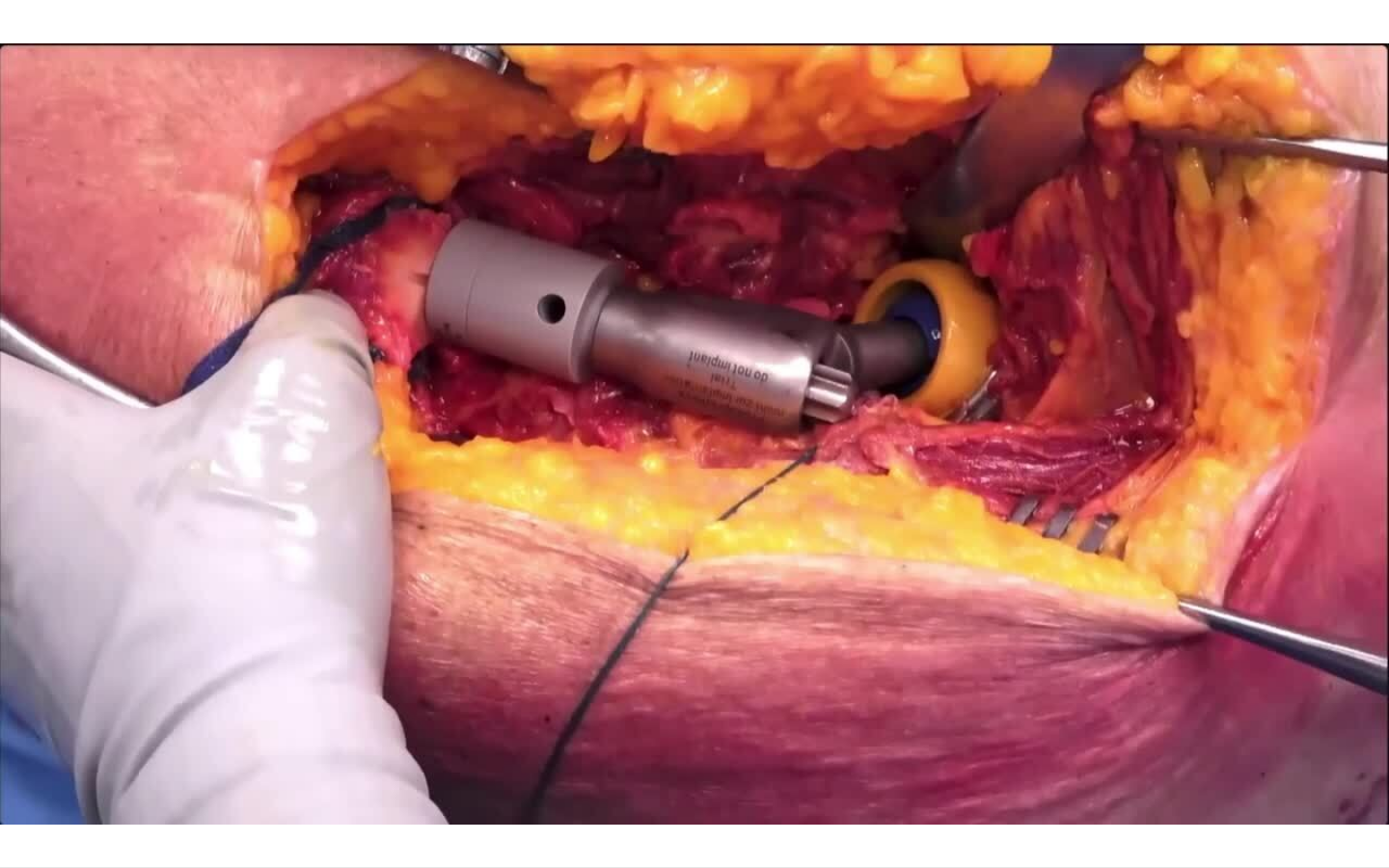 click on "**********" at bounding box center (694, 434) 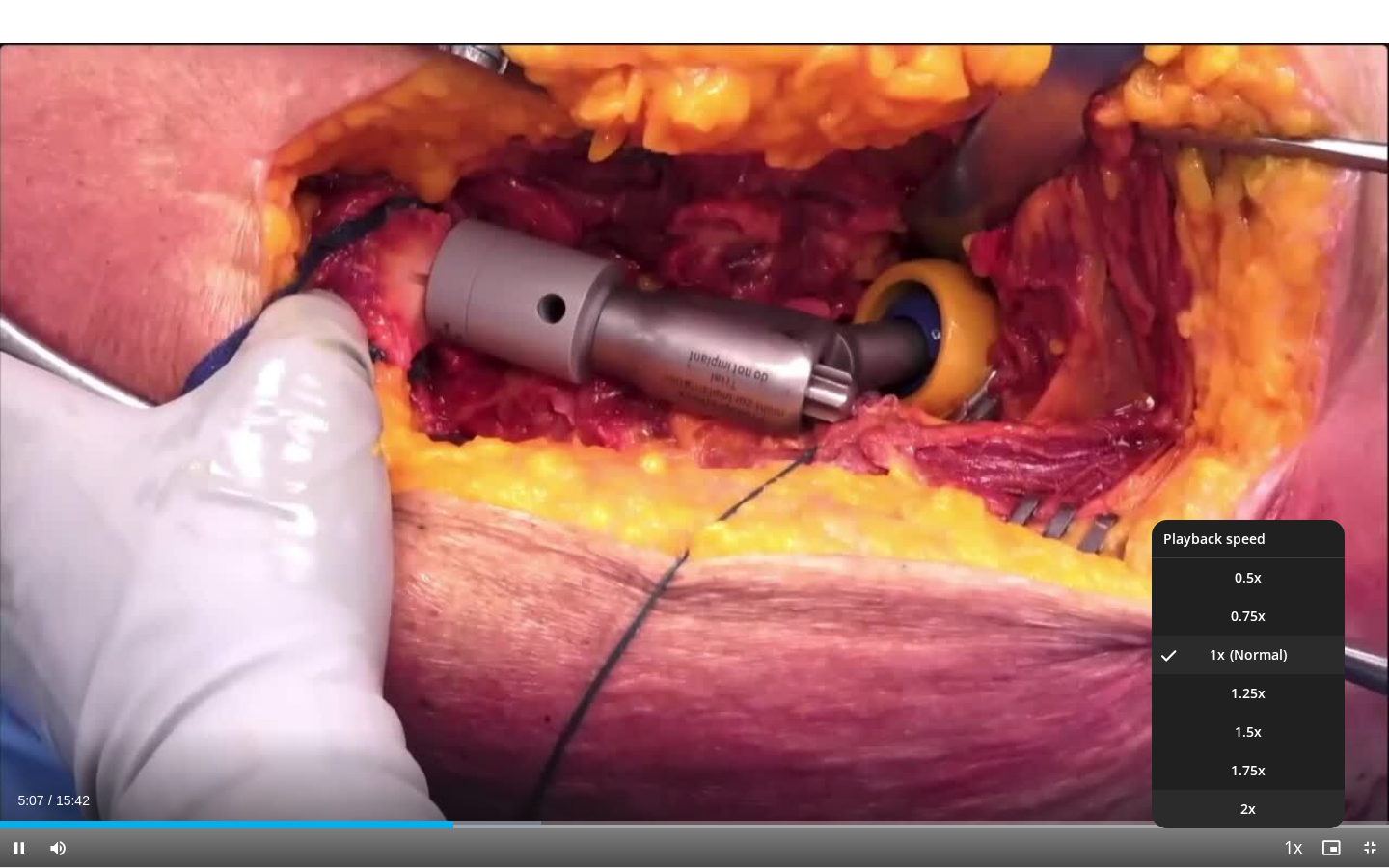 click on "2x" at bounding box center [1248, 809] 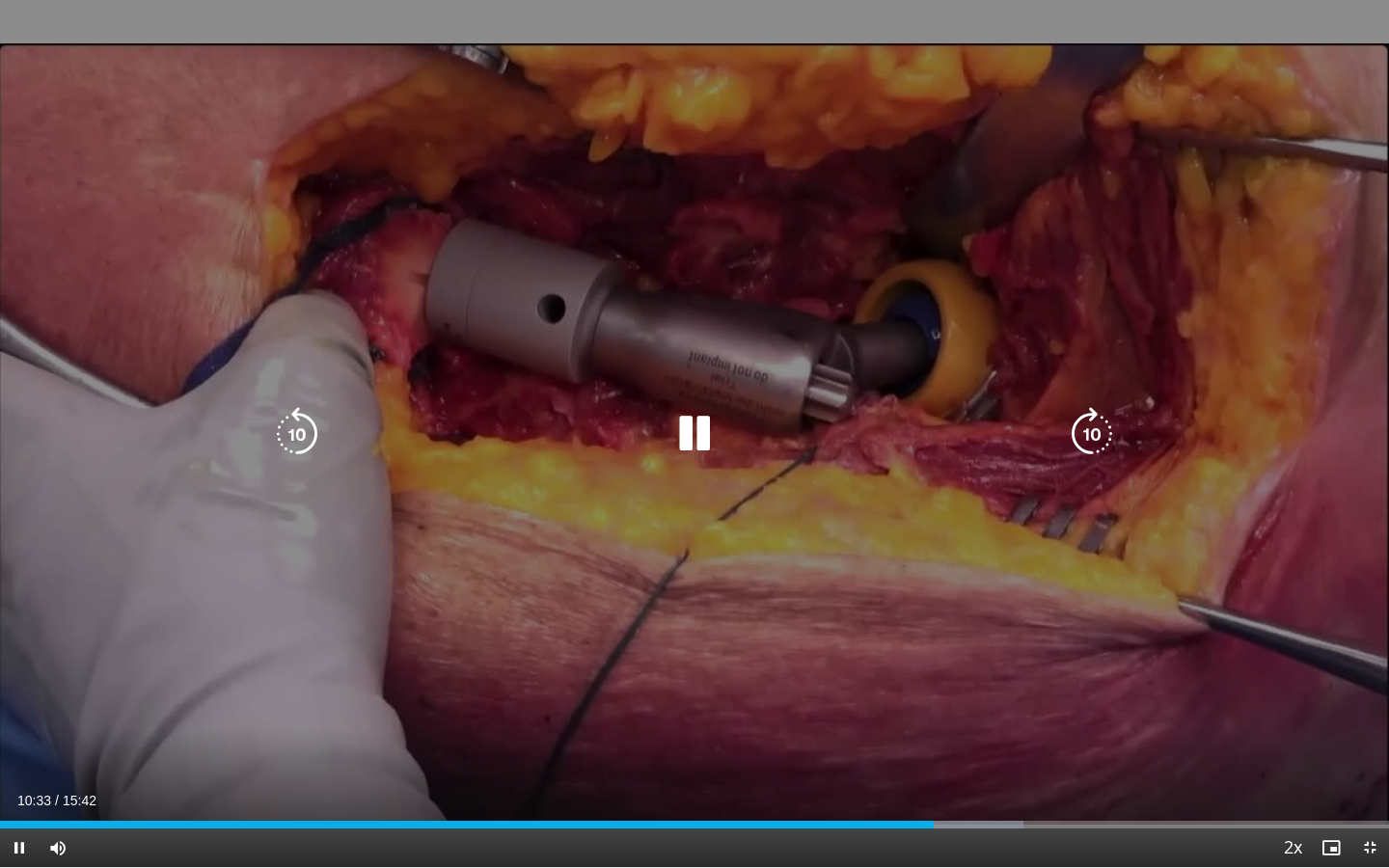 click on "10 seconds
Tap to unmute" at bounding box center (694, 433) 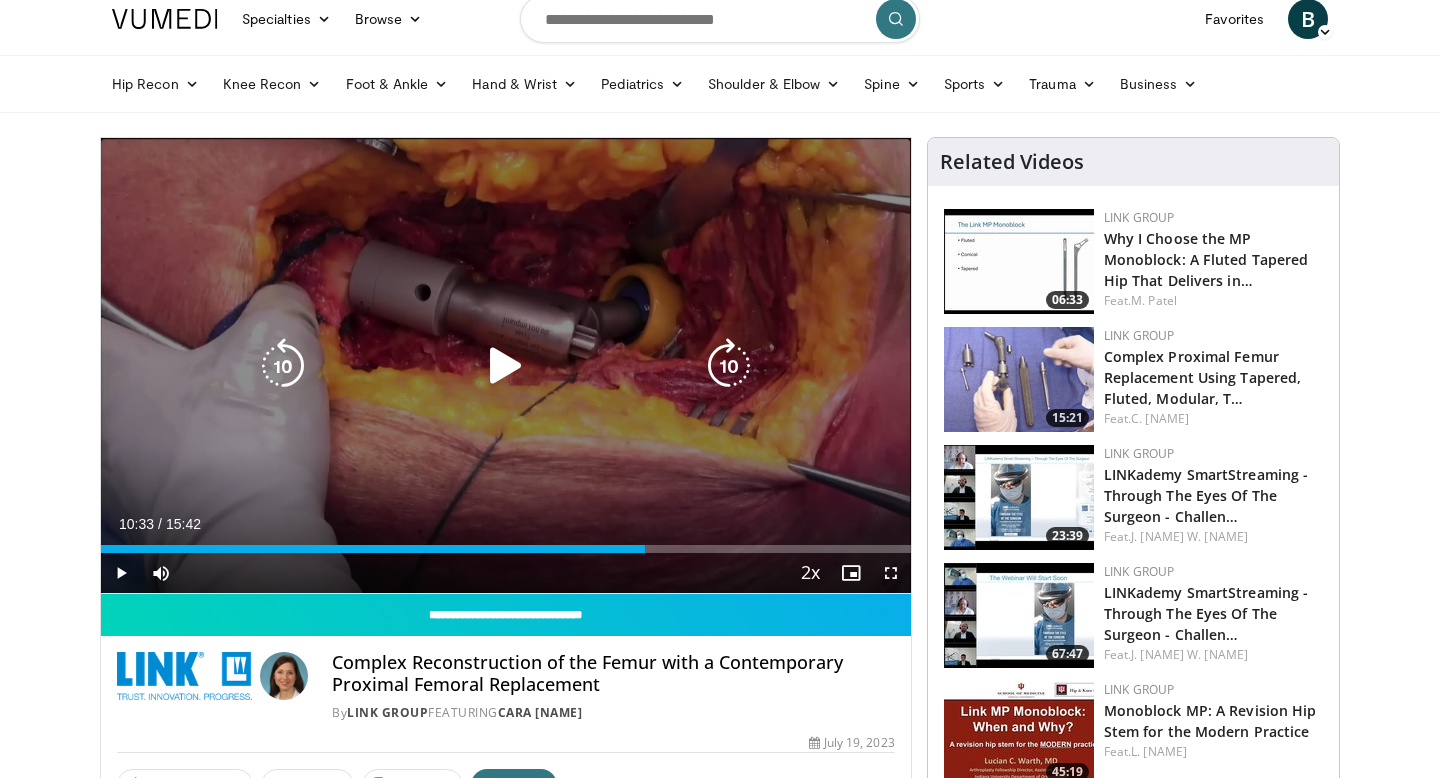 click at bounding box center [506, 366] 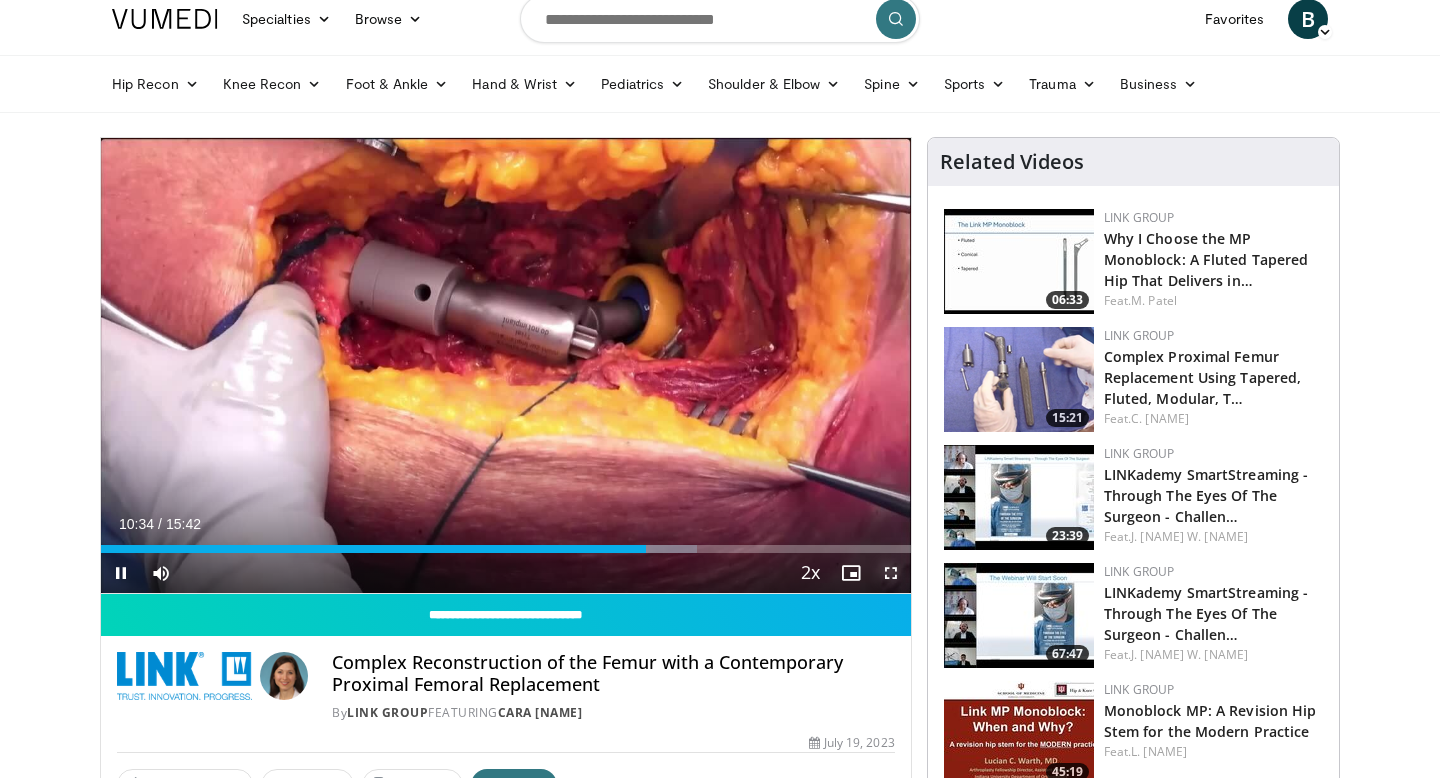 click at bounding box center [891, 573] 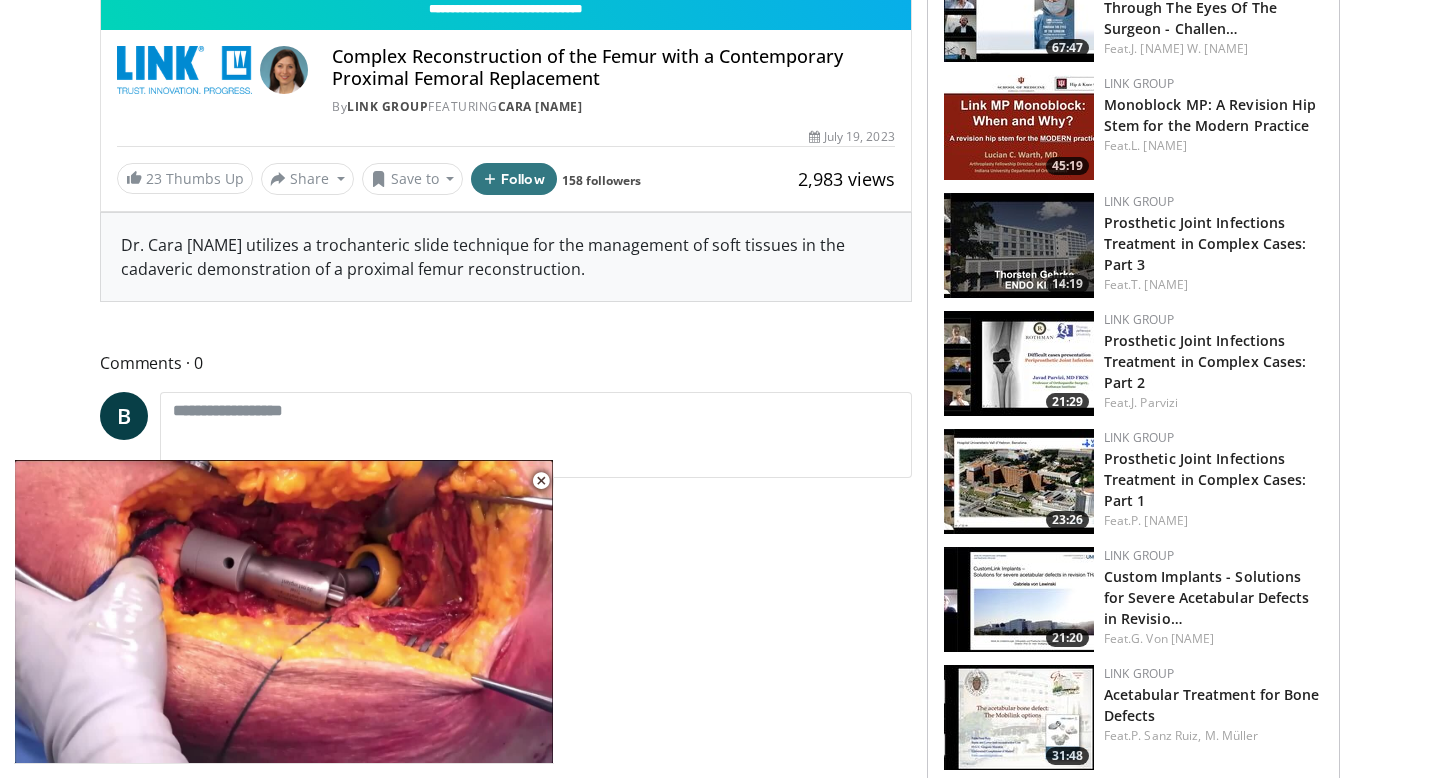 scroll, scrollTop: 750, scrollLeft: 0, axis: vertical 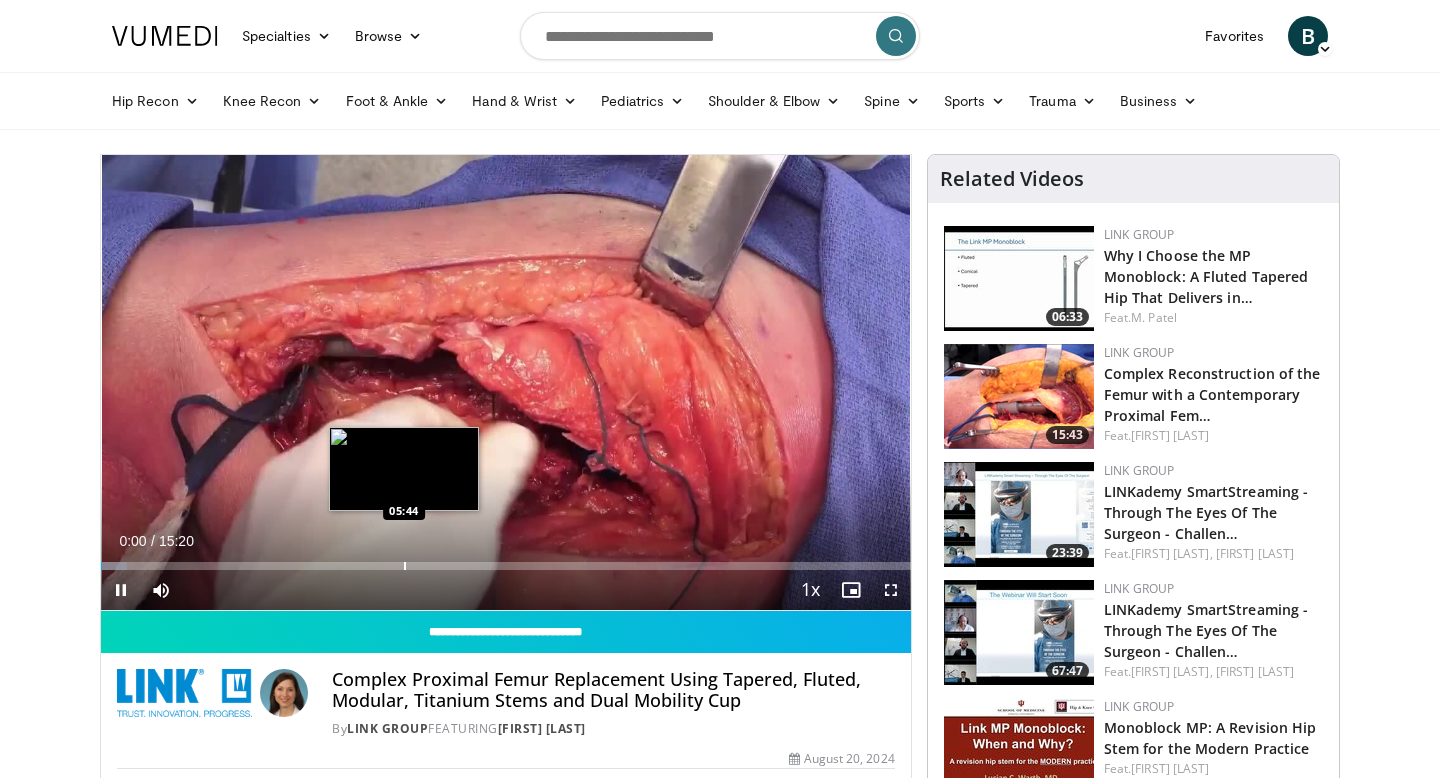 click at bounding box center (405, 566) 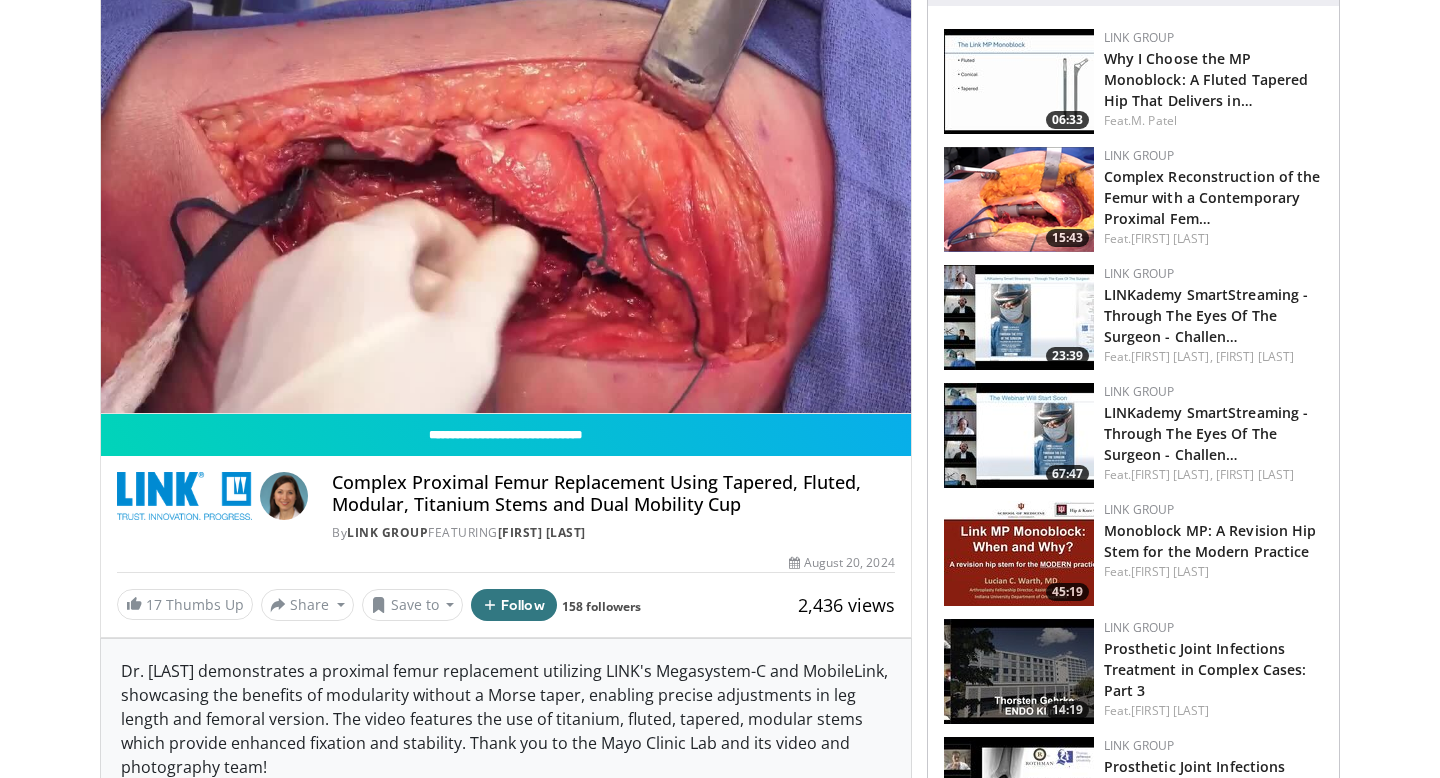 scroll, scrollTop: 0, scrollLeft: 0, axis: both 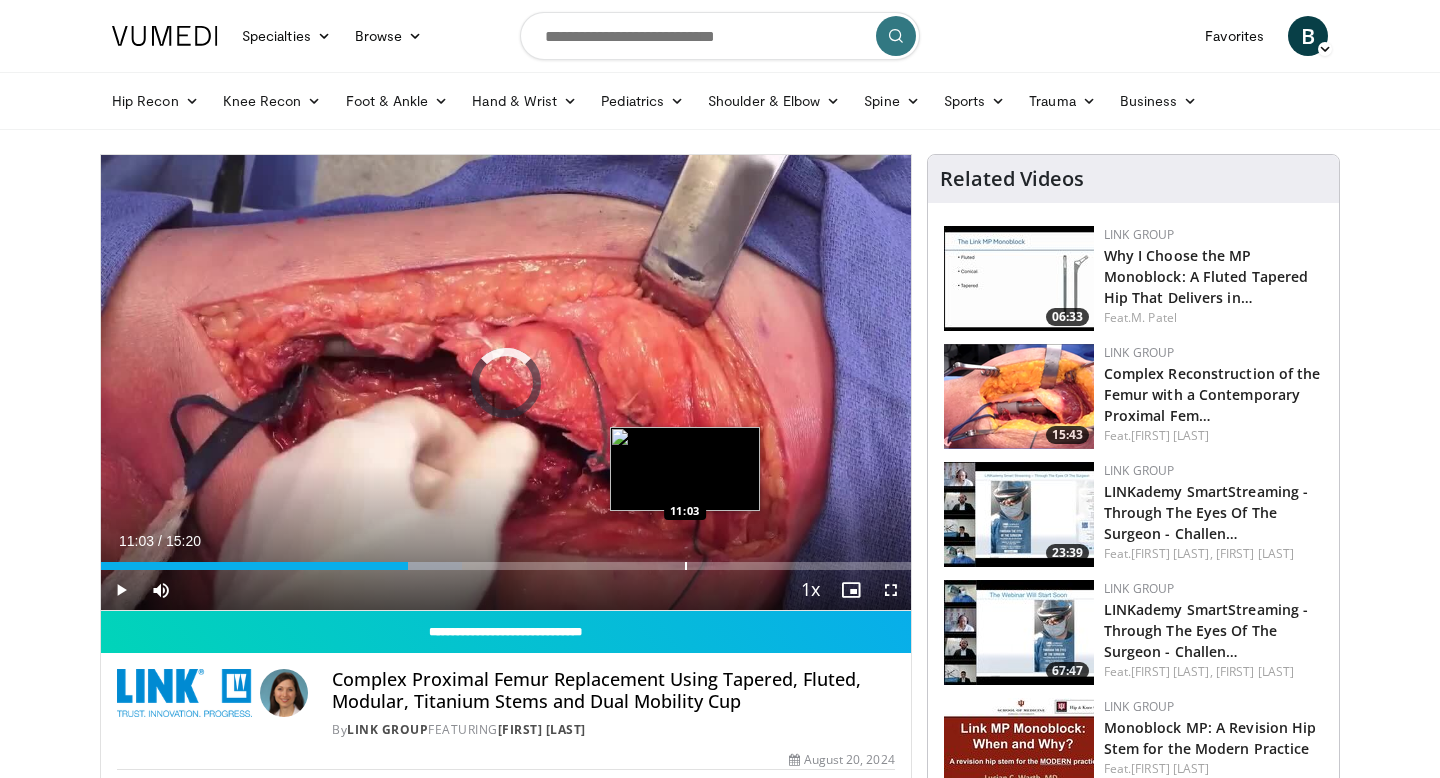 click at bounding box center [686, 566] 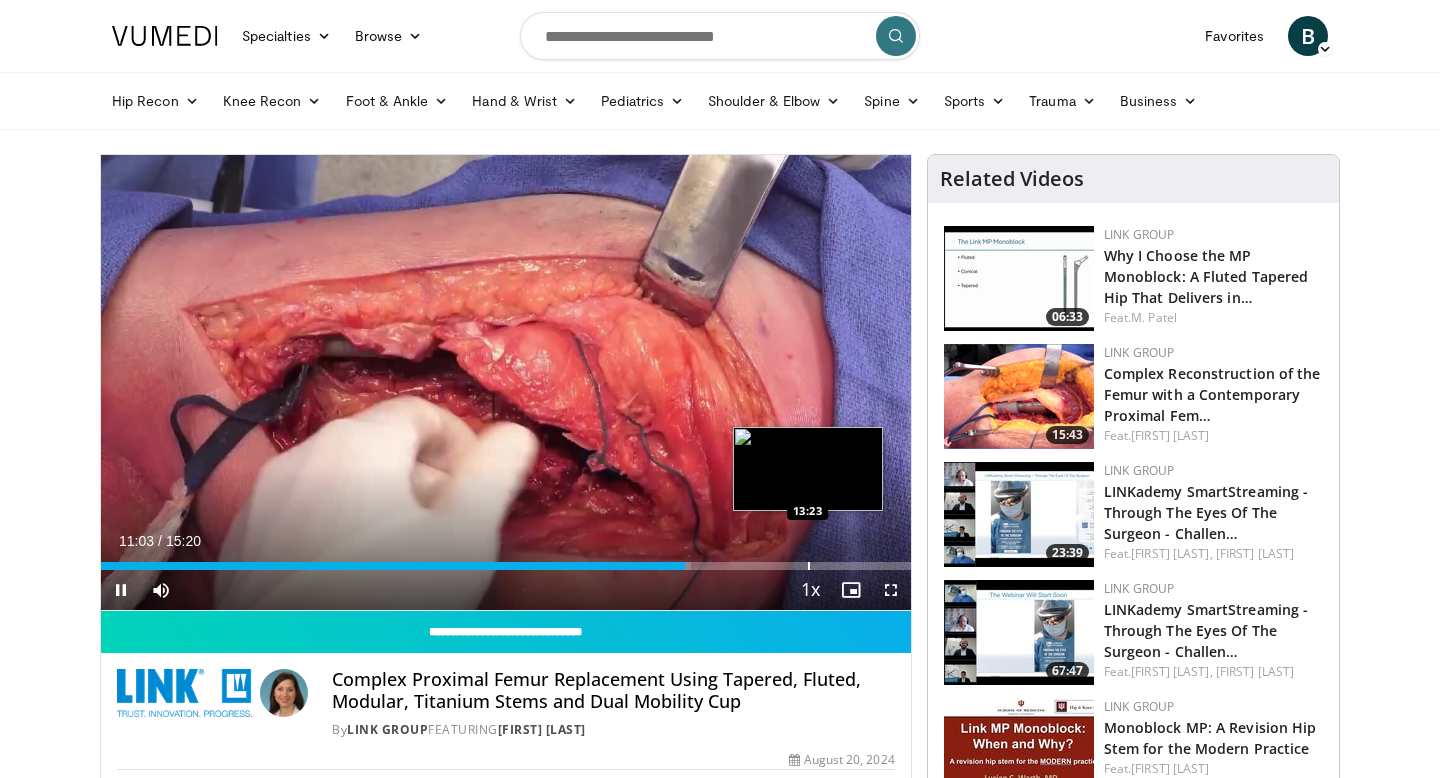 click on "Loaded :  72.82% 11:03 13:23" at bounding box center (506, 560) 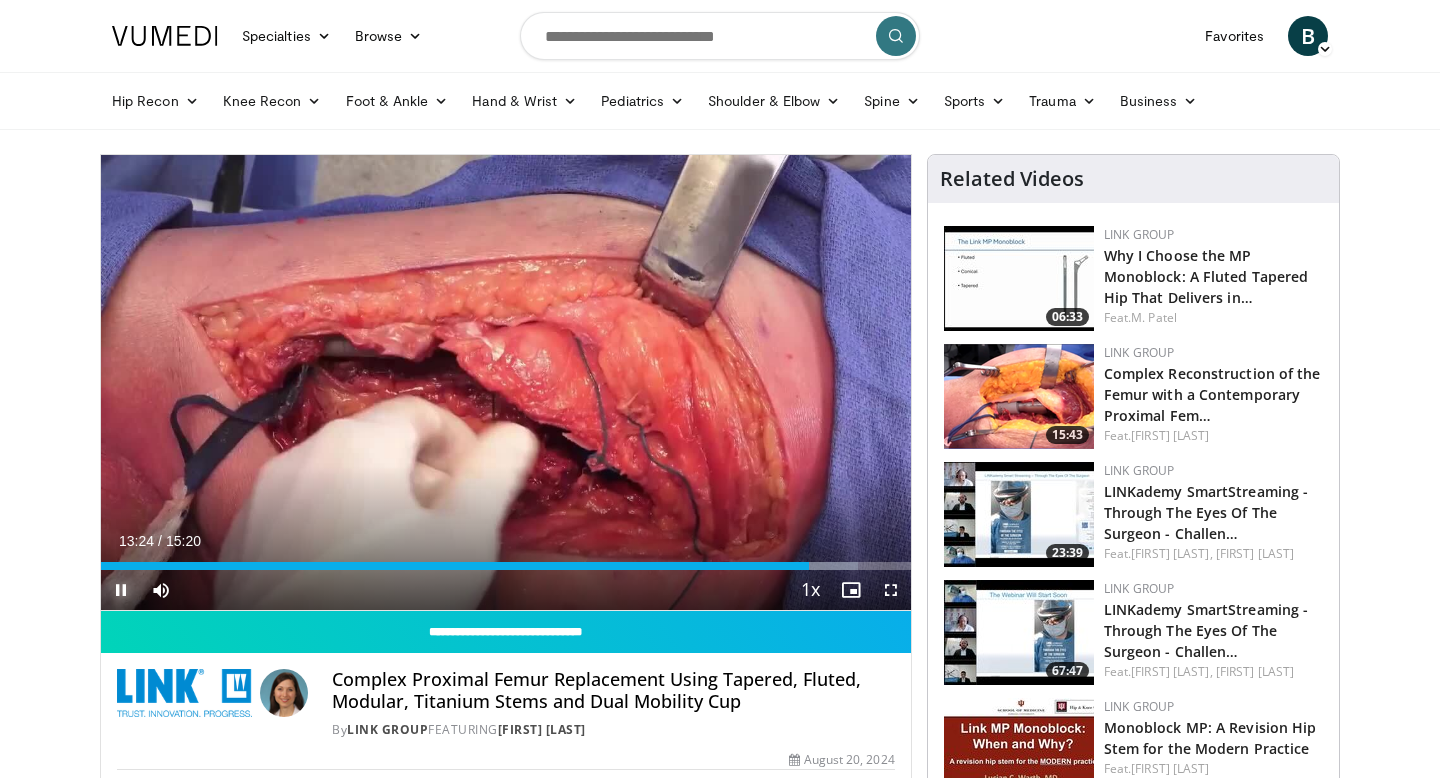 click at bounding box center [121, 590] 